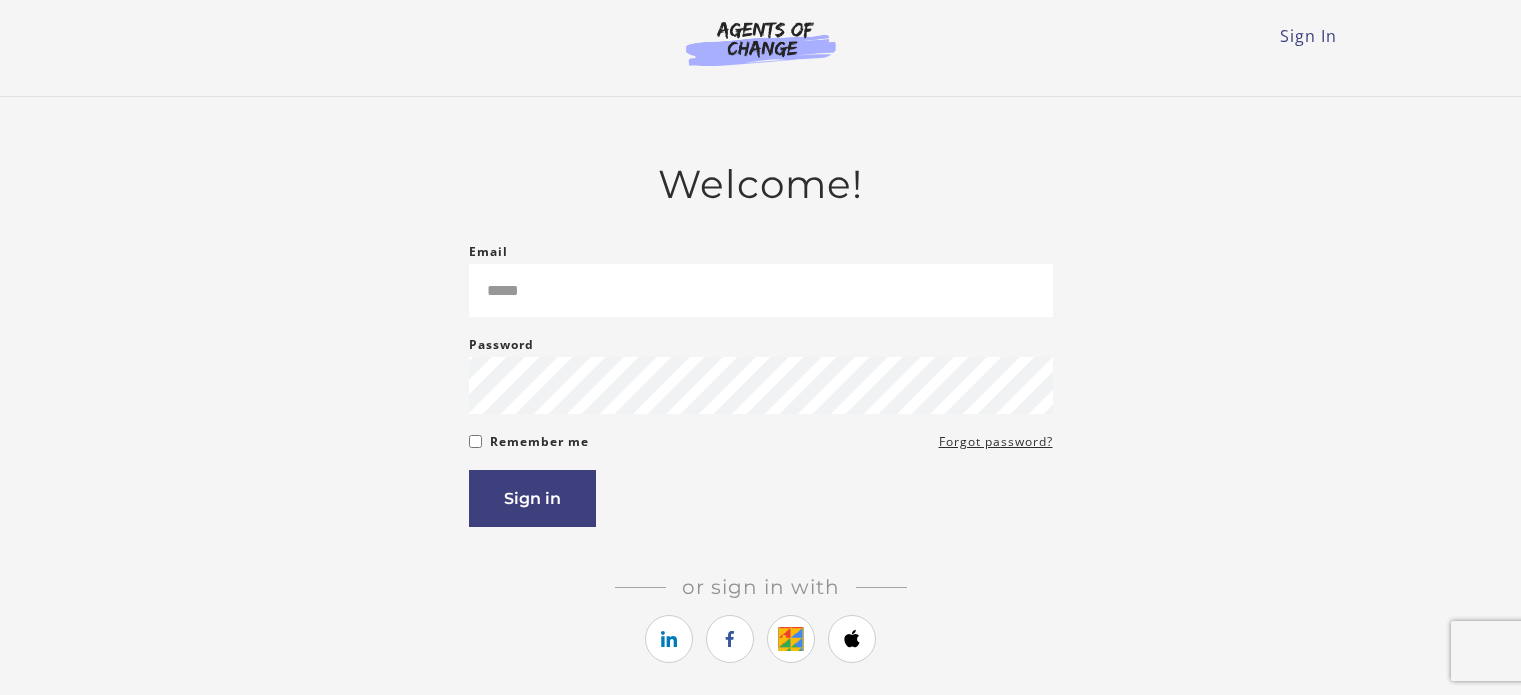 scroll, scrollTop: 0, scrollLeft: 0, axis: both 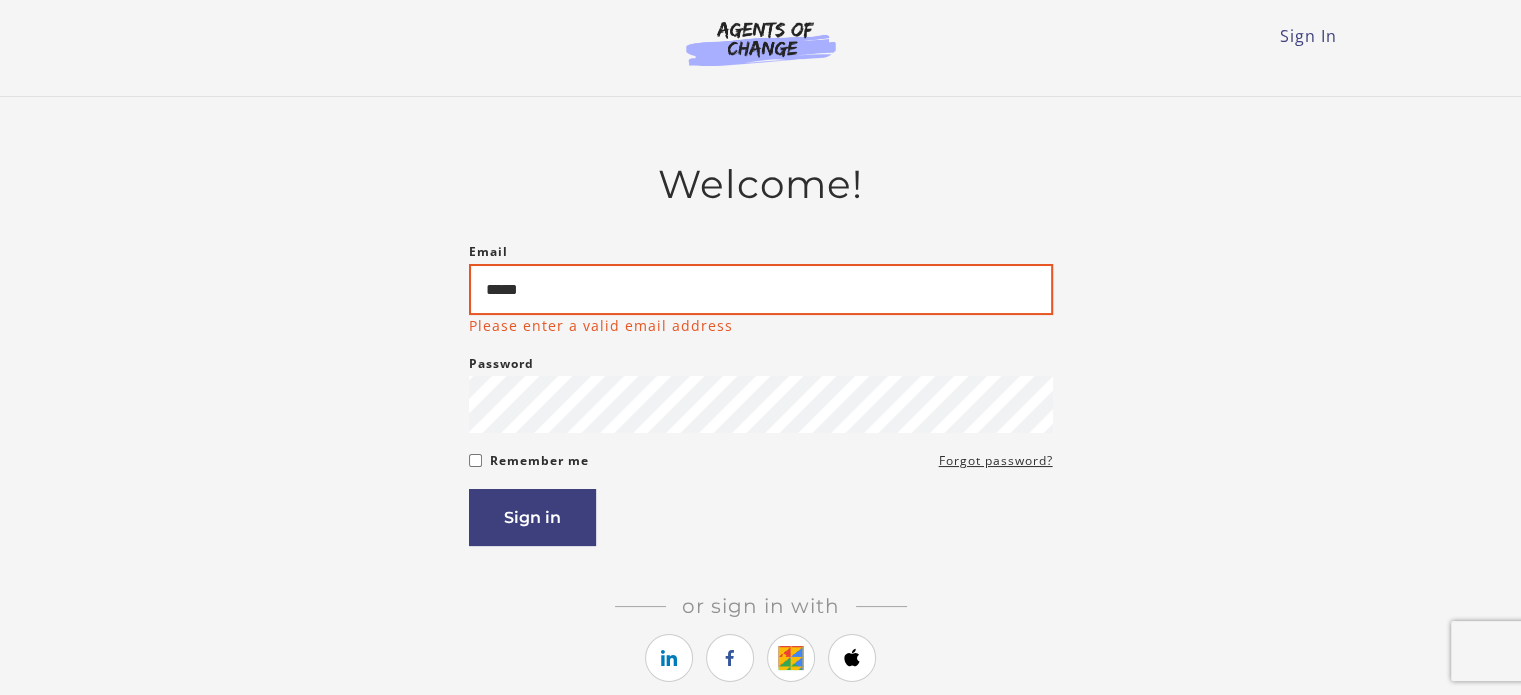 click on "*****" at bounding box center (761, 289) 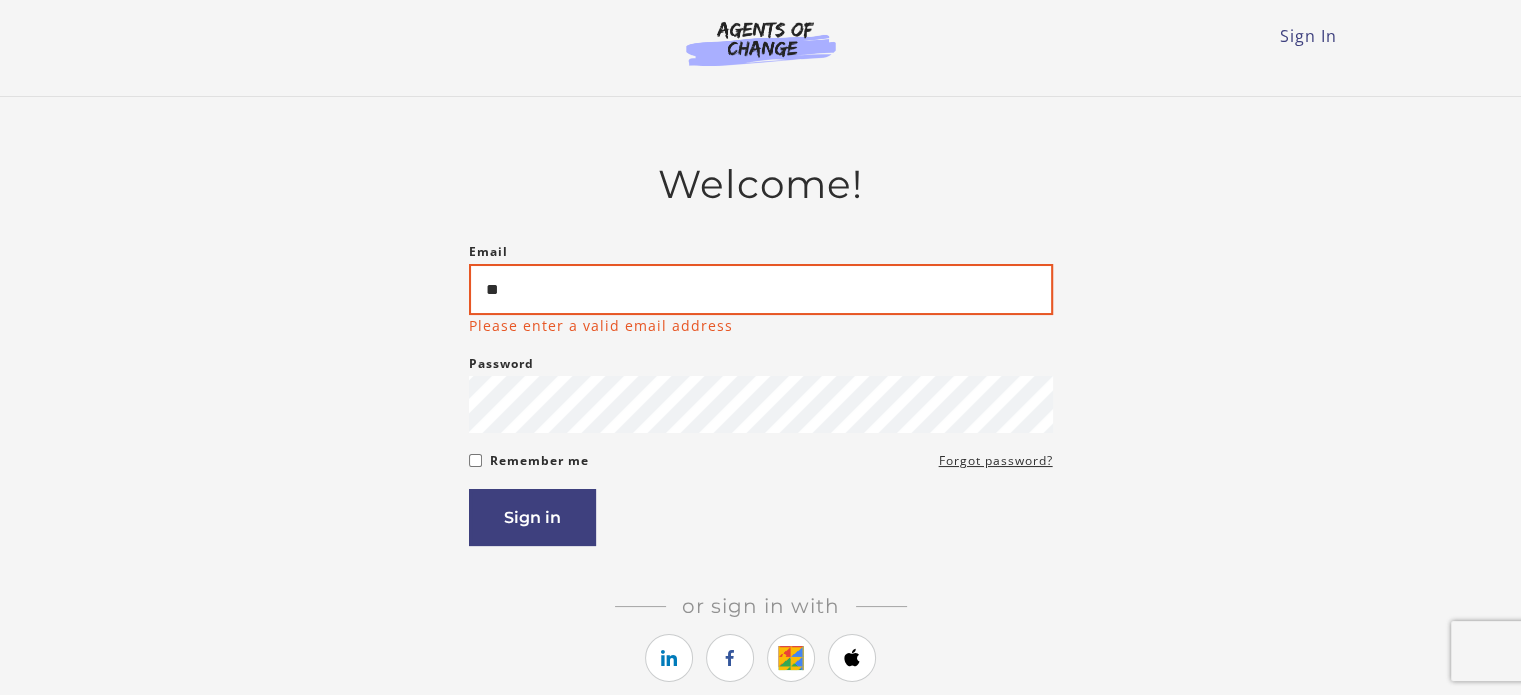 type on "*" 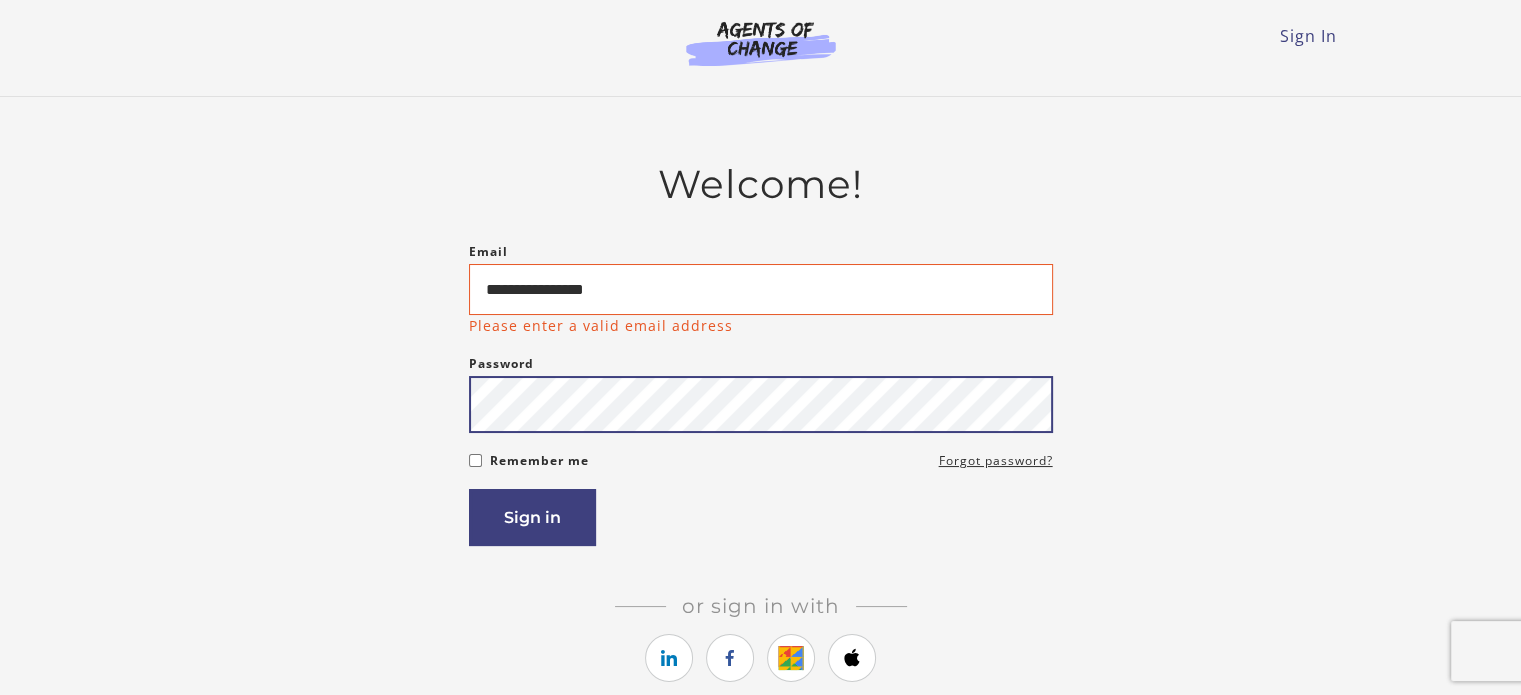 click on "**********" at bounding box center [761, 393] 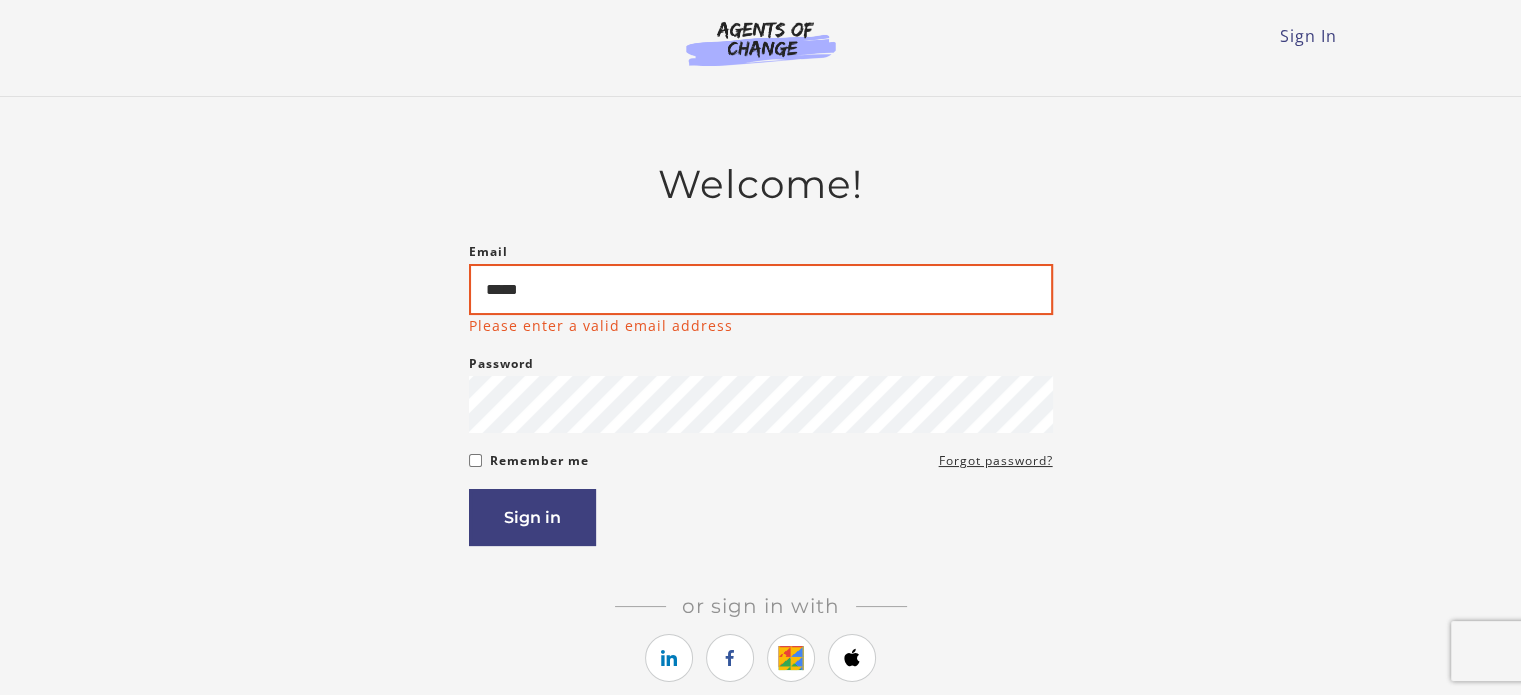 click on "*****" at bounding box center (761, 289) 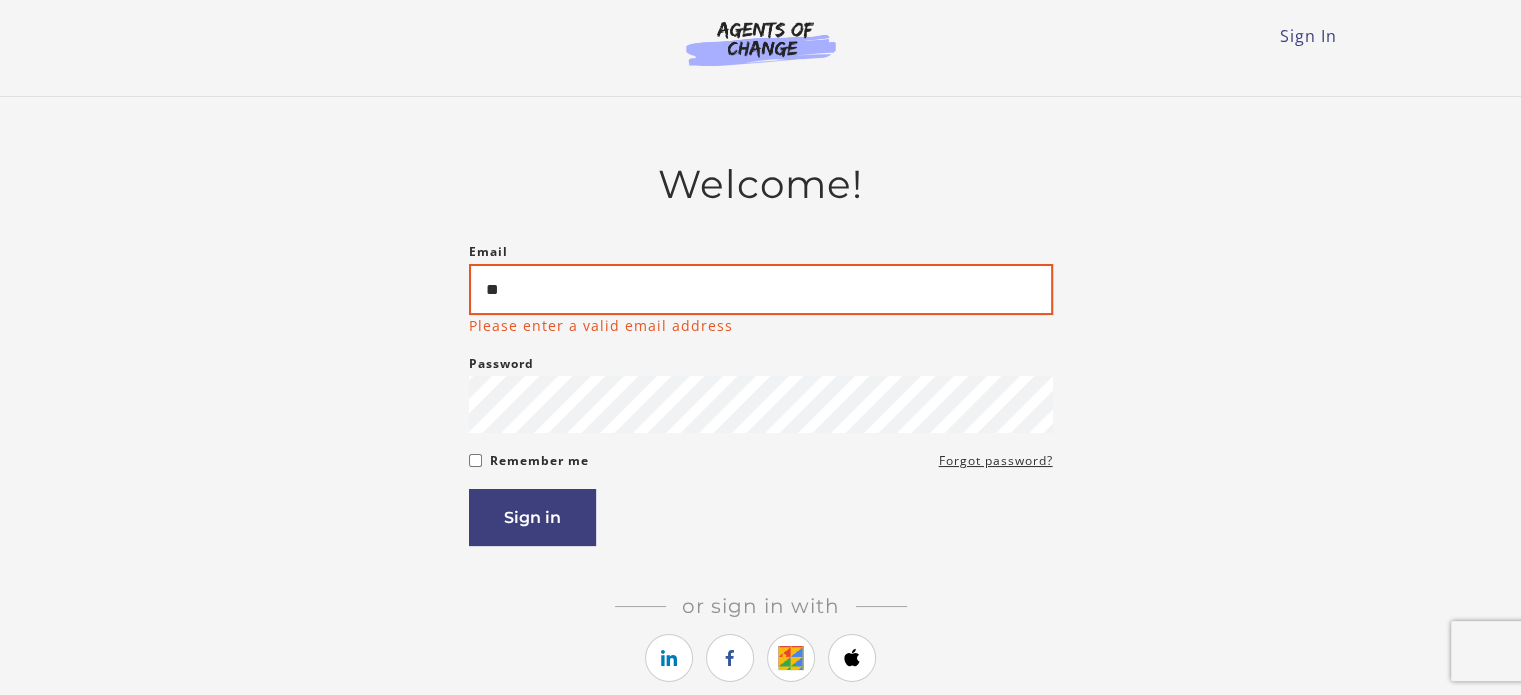 type on "*" 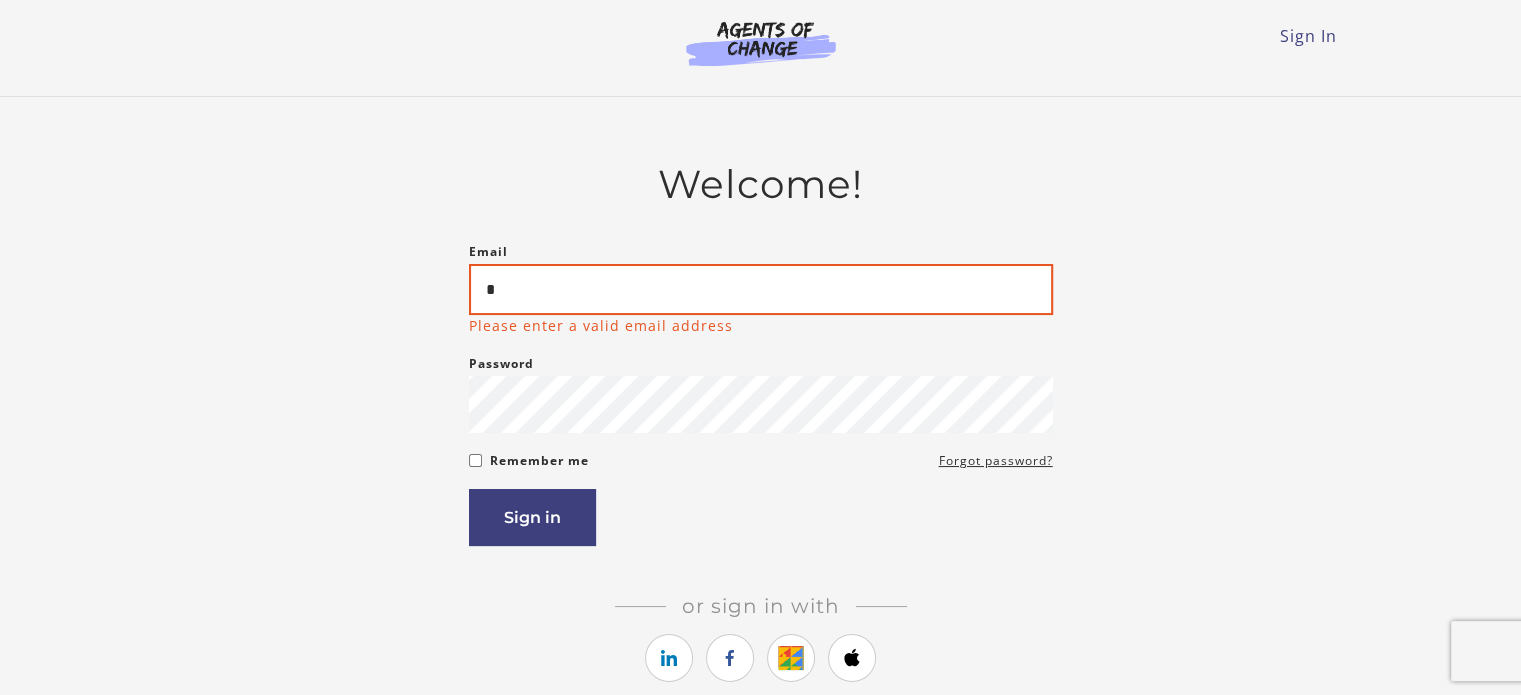 type on "**********" 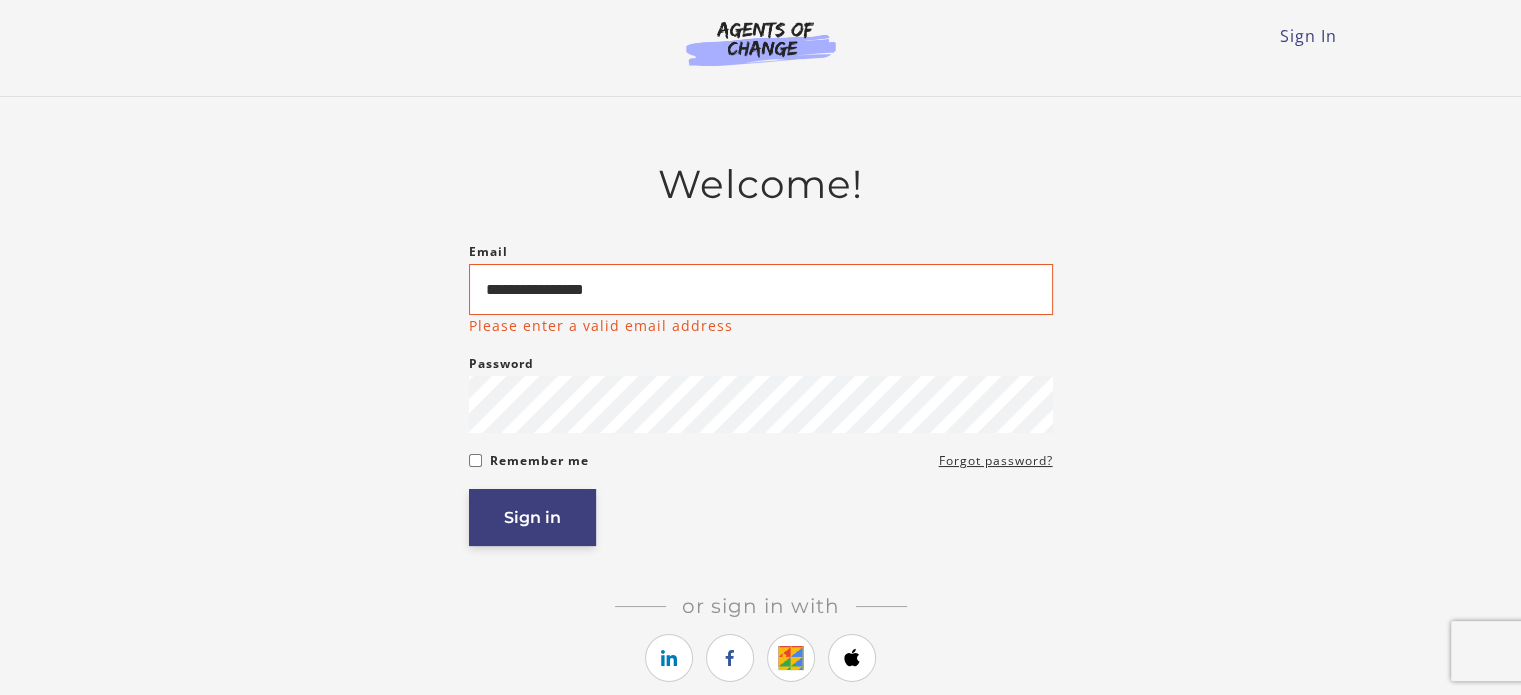 click on "Sign in" at bounding box center [532, 517] 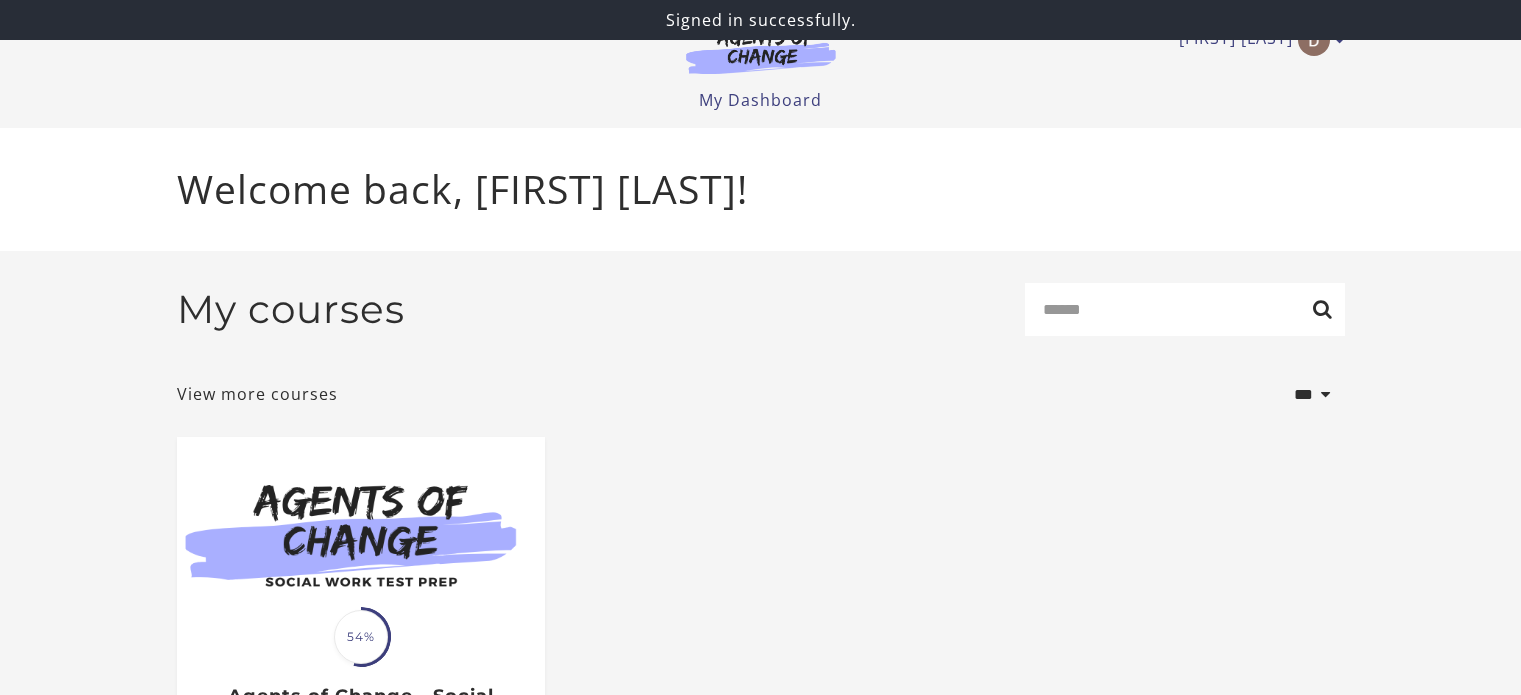 scroll, scrollTop: 0, scrollLeft: 0, axis: both 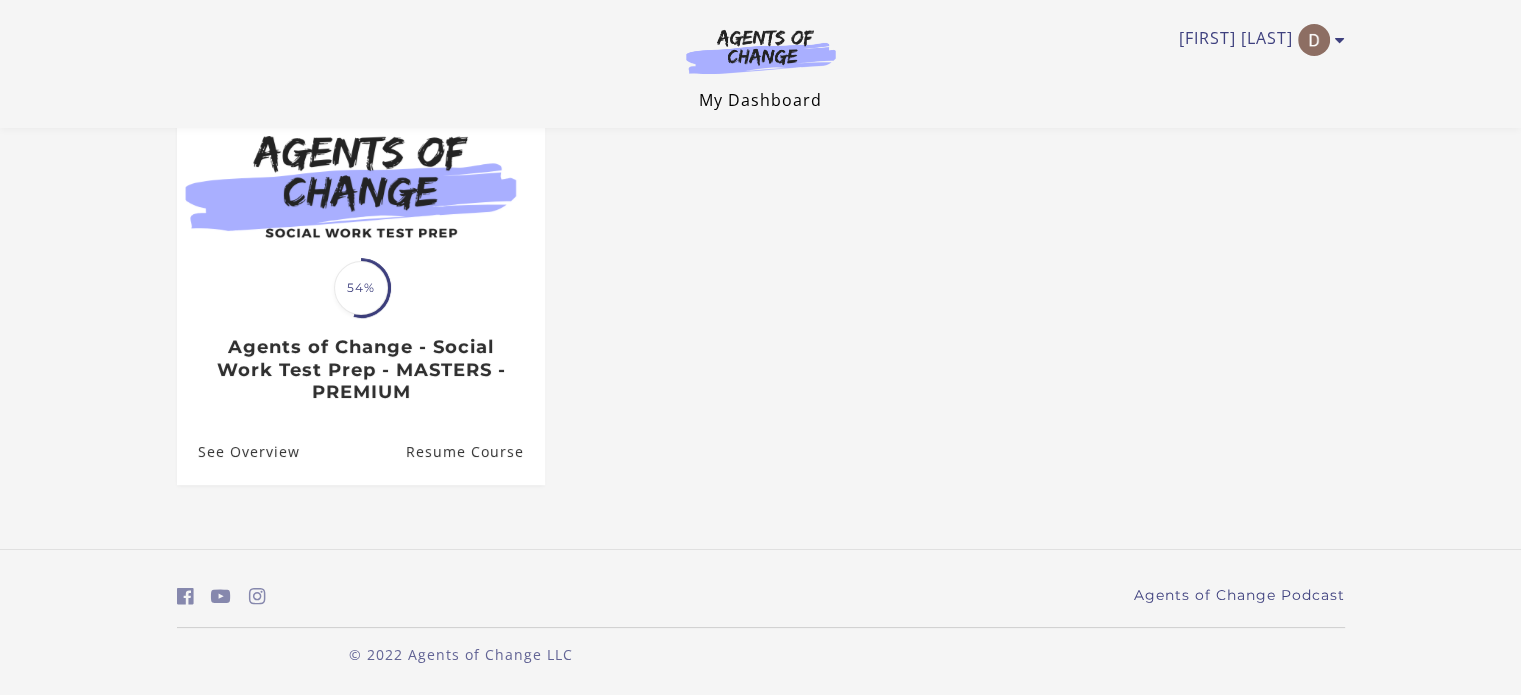 click on "My Dashboard" at bounding box center [760, 100] 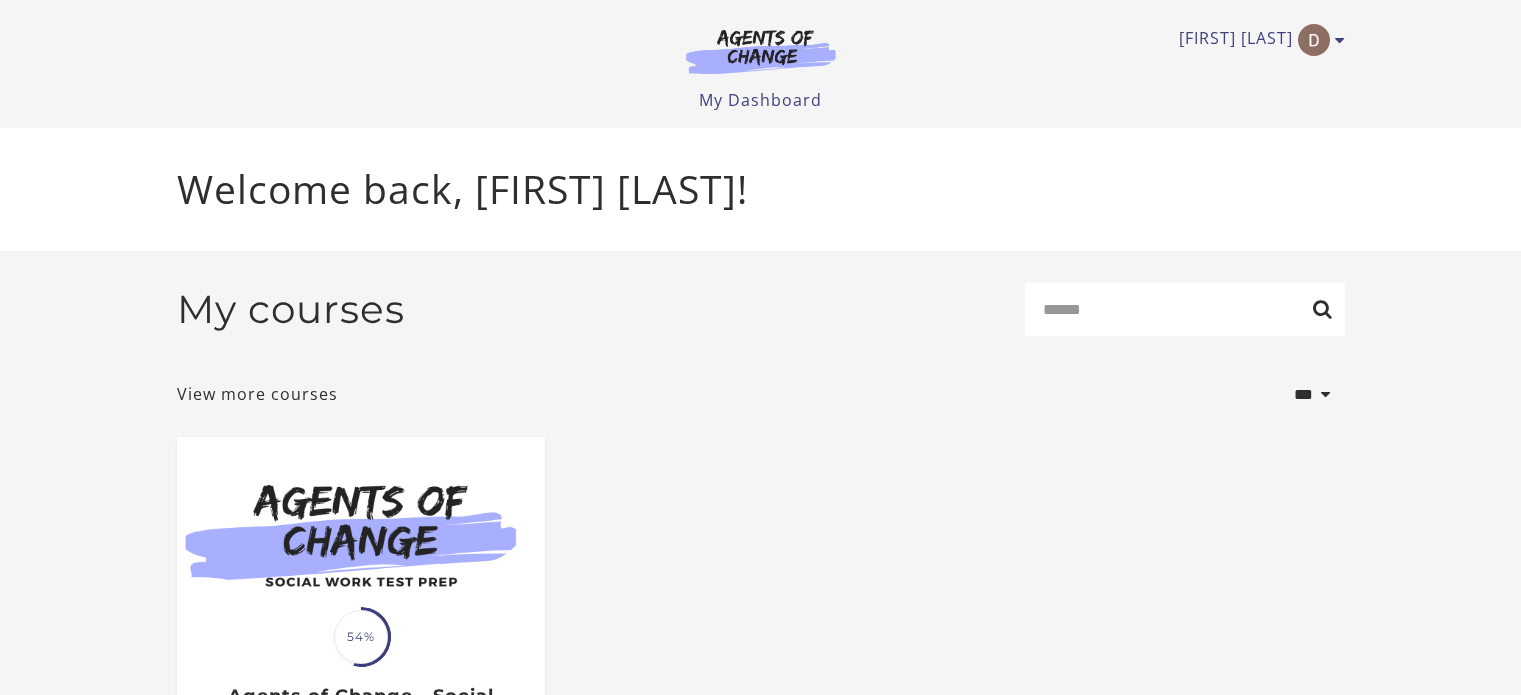scroll, scrollTop: 0, scrollLeft: 0, axis: both 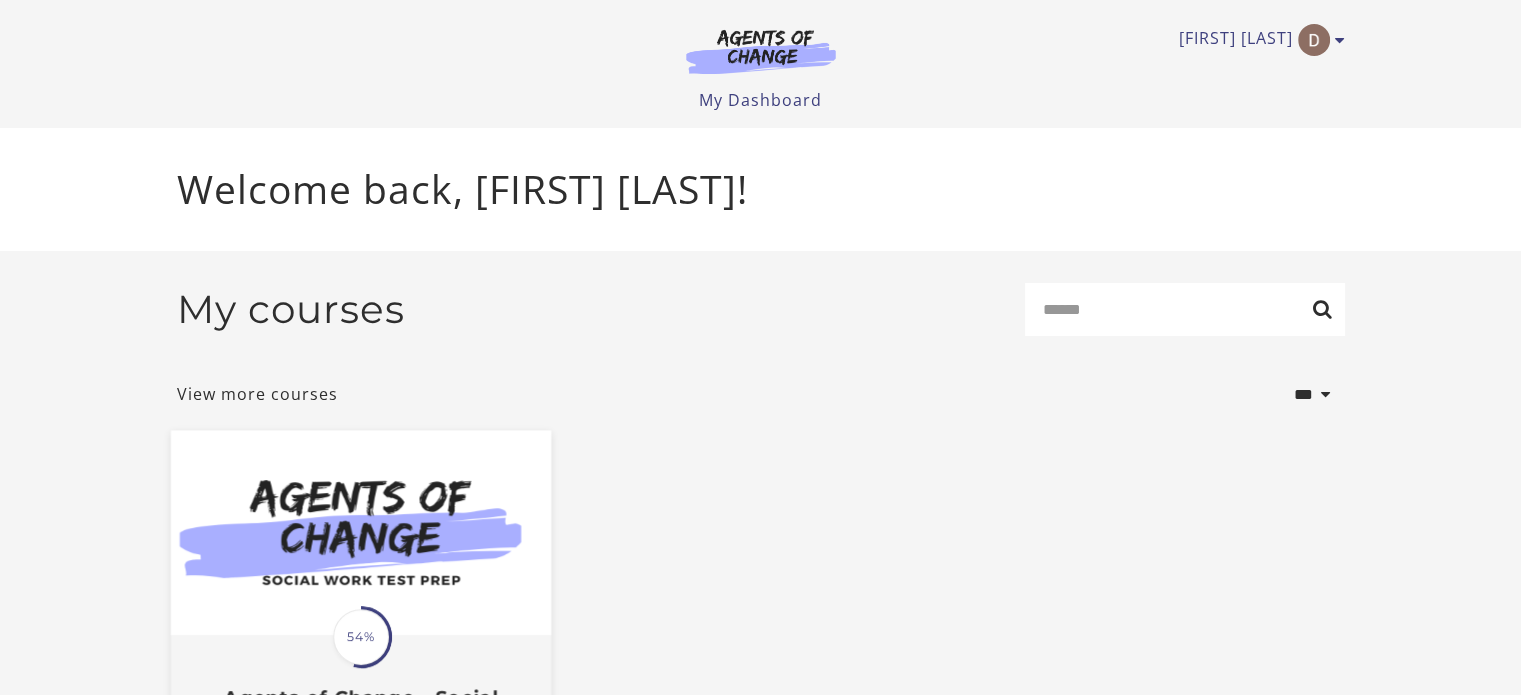 click at bounding box center [360, 533] 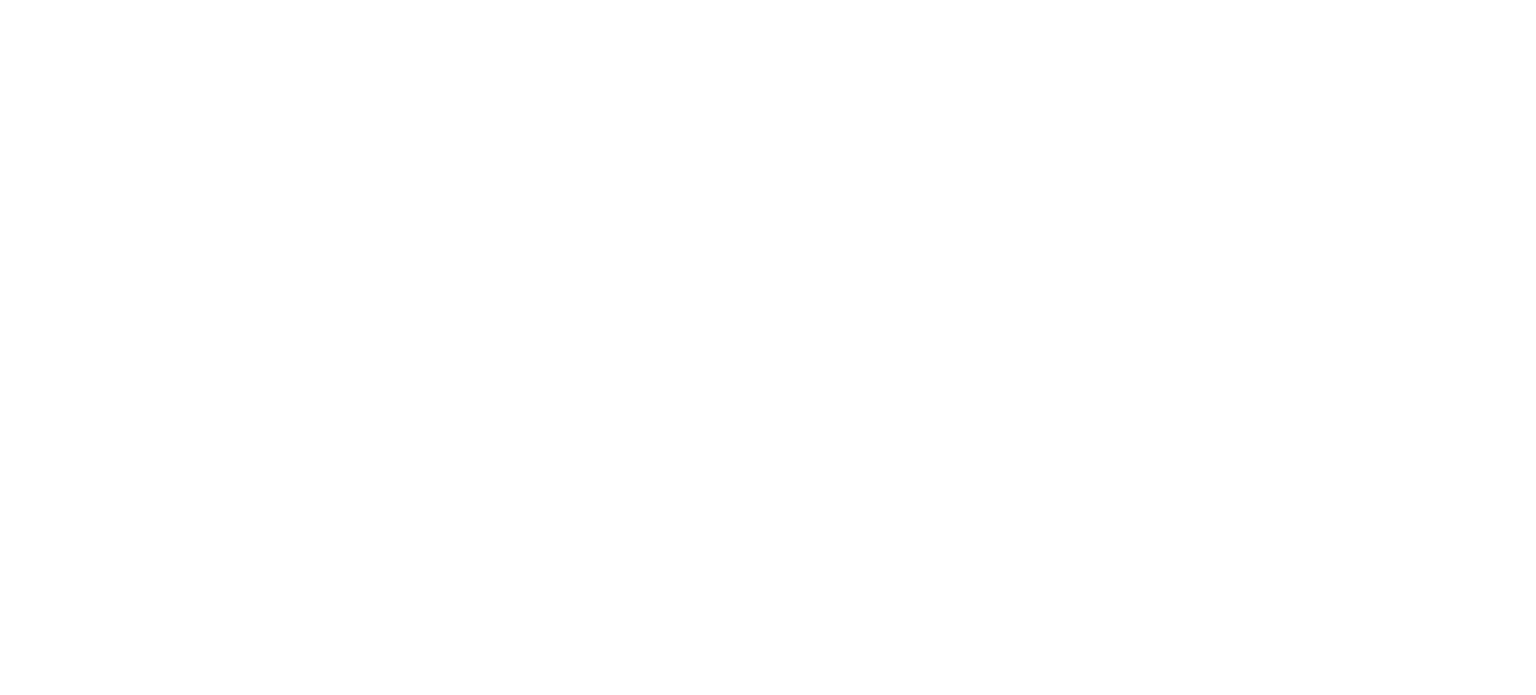 scroll, scrollTop: 0, scrollLeft: 0, axis: both 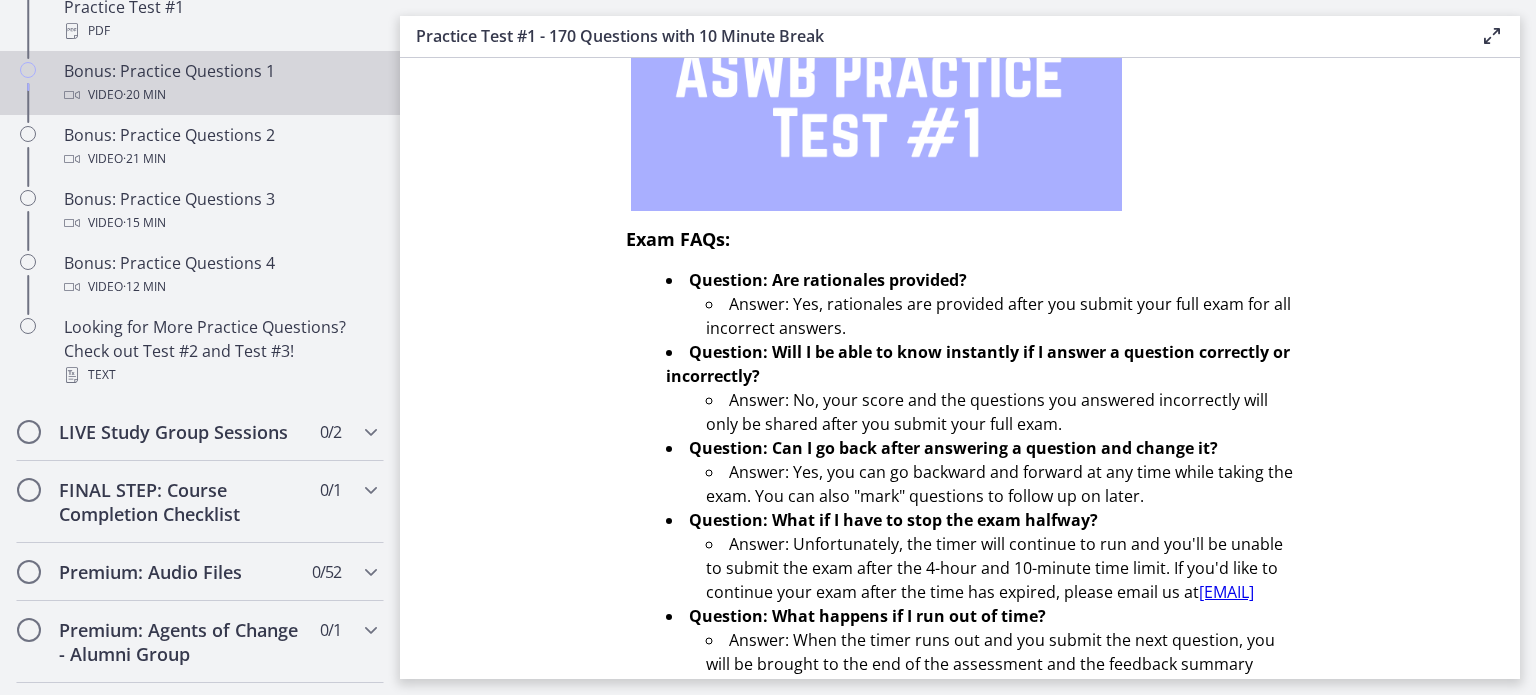 click on "Video
·  20 min" at bounding box center [220, 95] 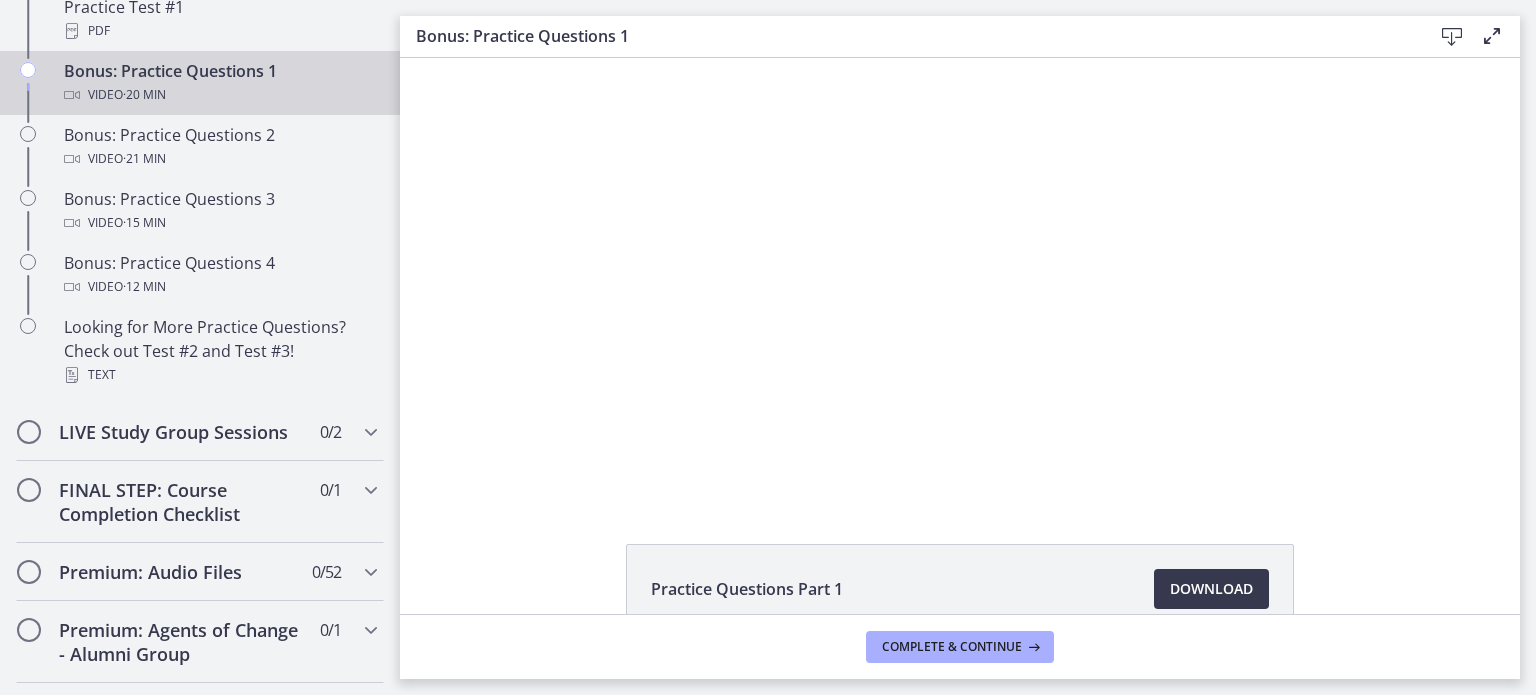 scroll, scrollTop: 0, scrollLeft: 0, axis: both 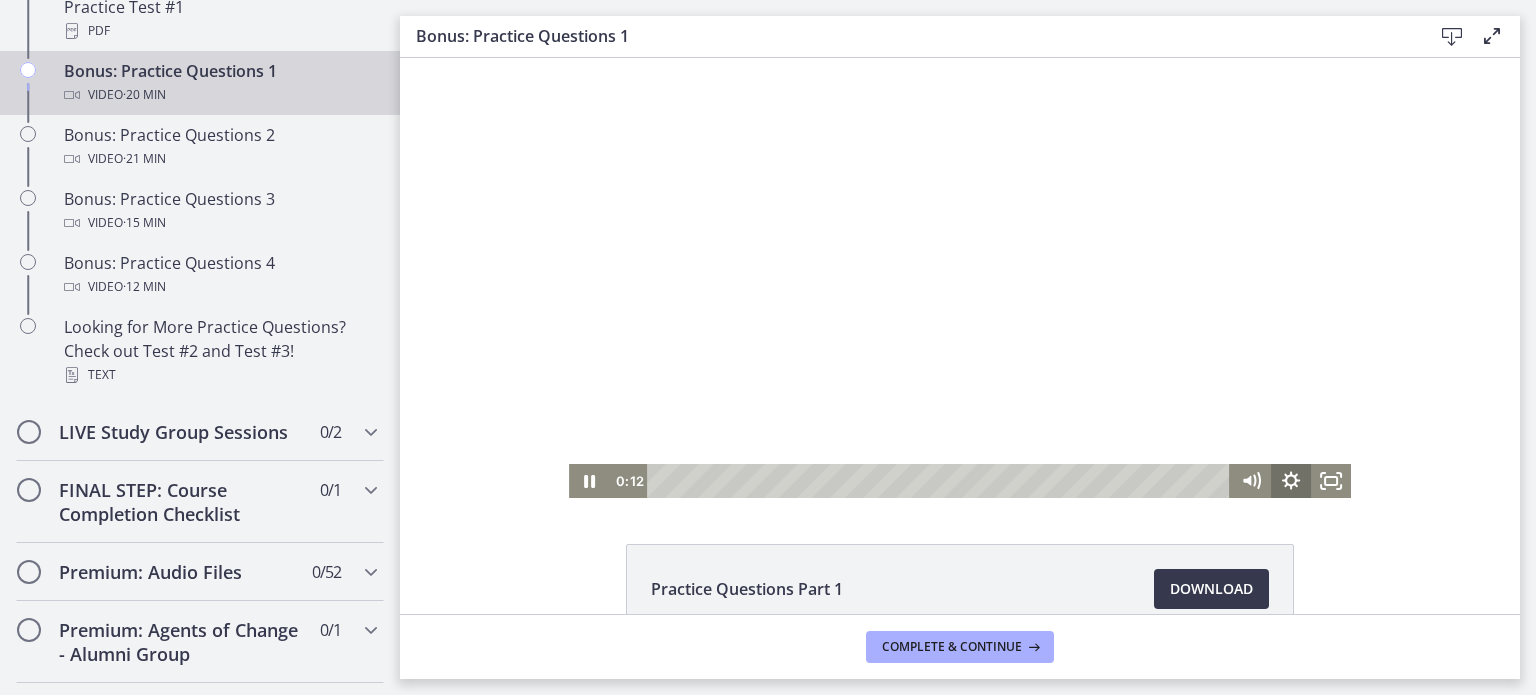 click 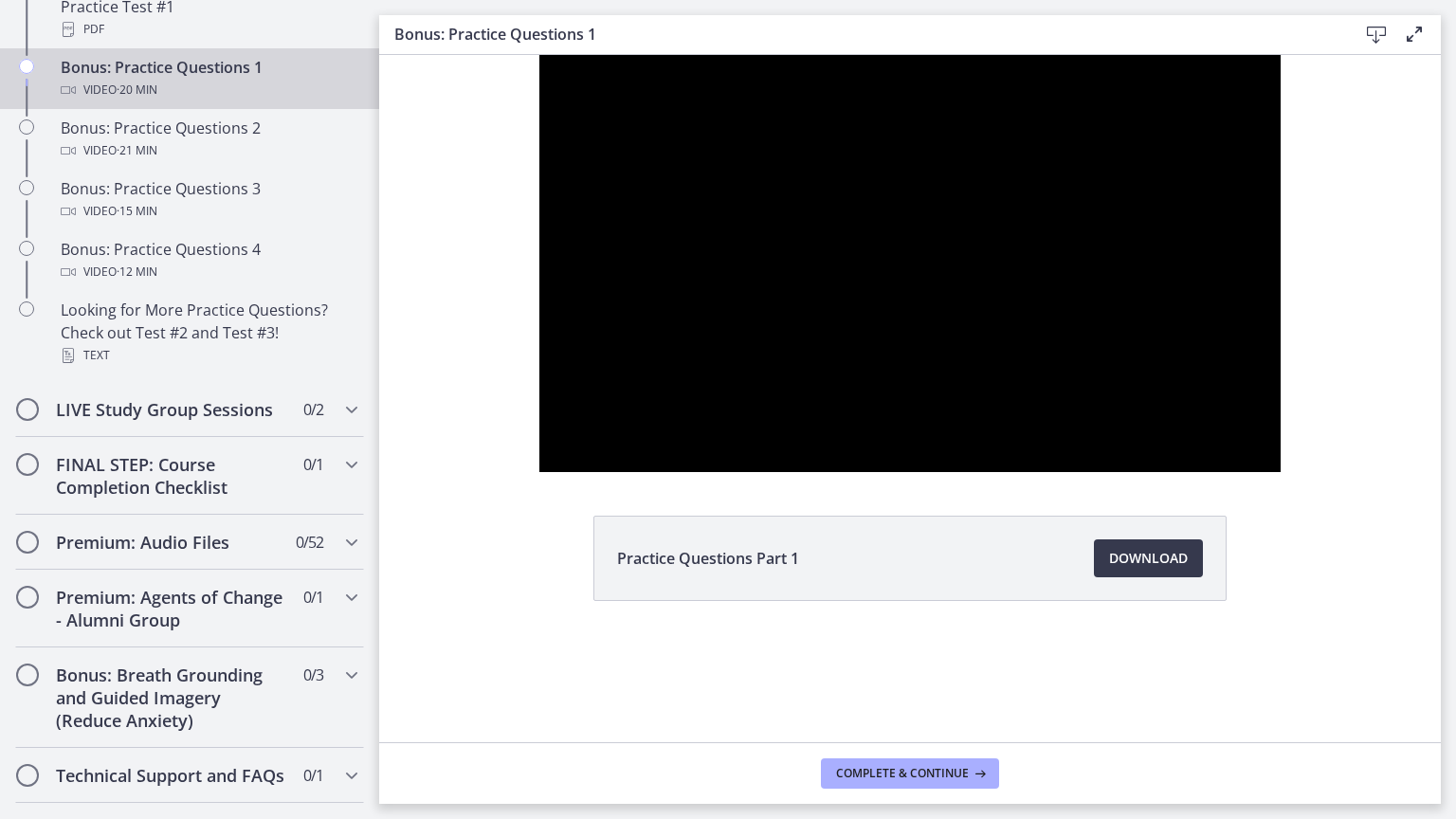 type 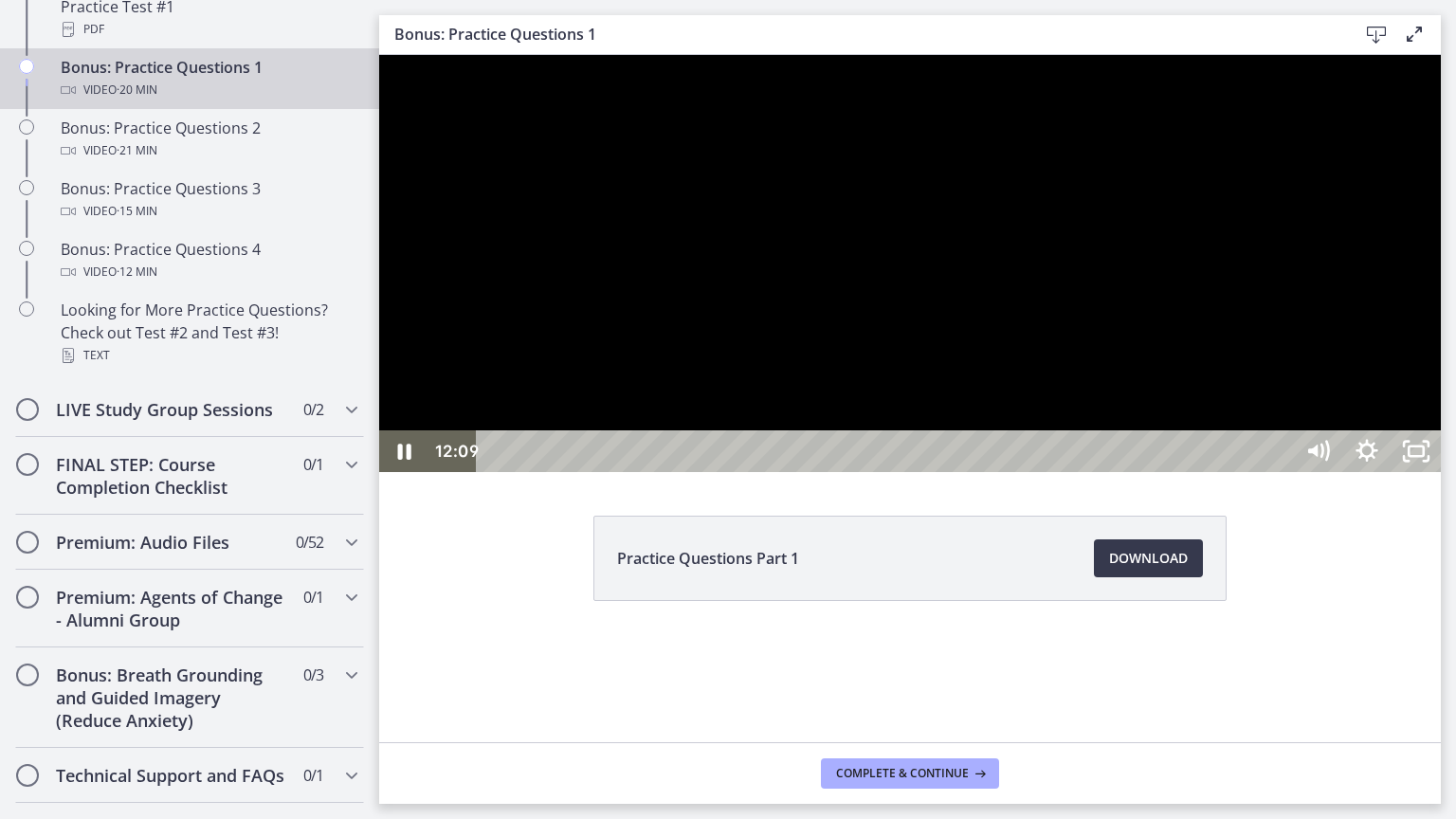 click at bounding box center (910, 264) 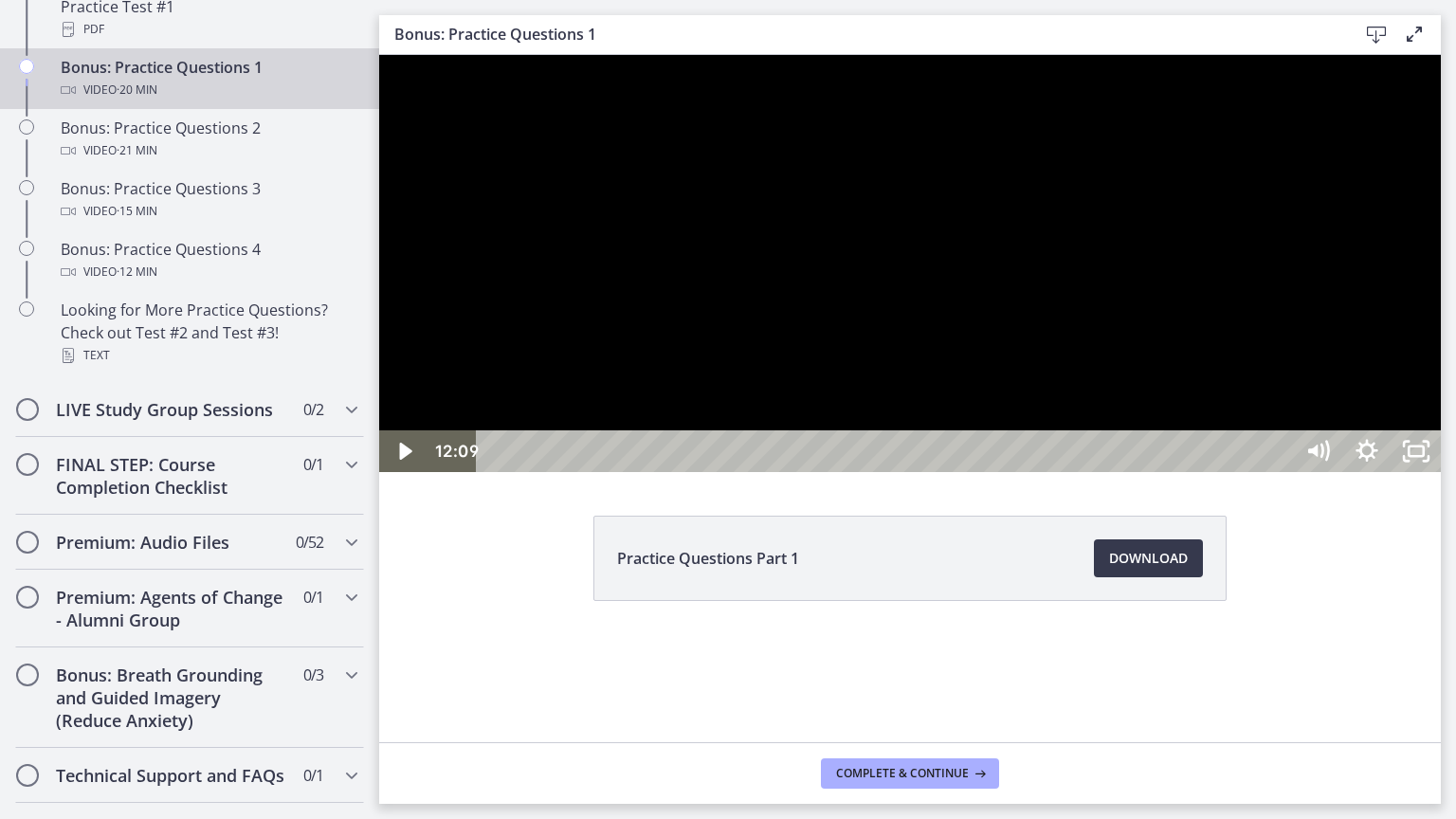click at bounding box center [910, 264] 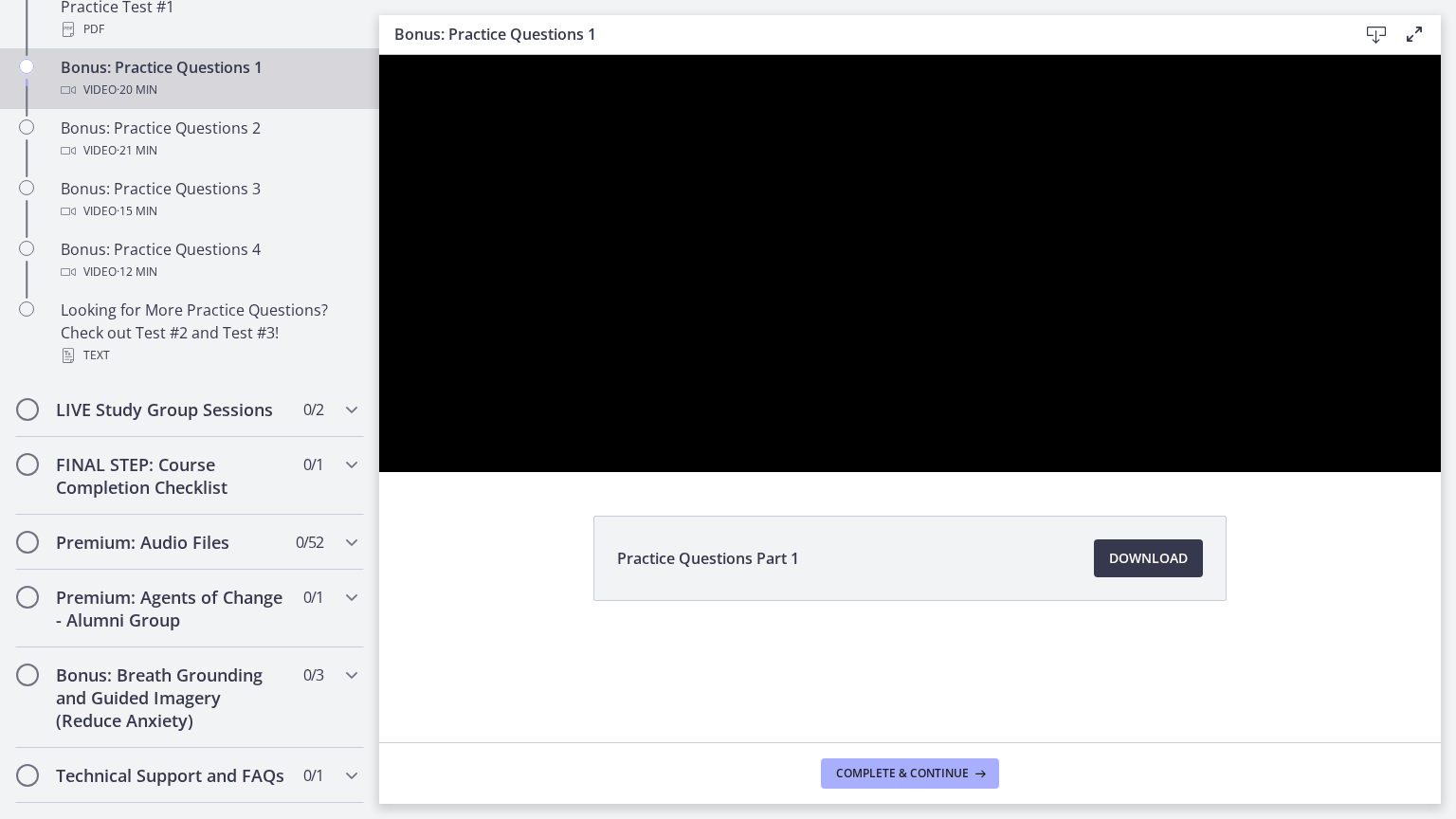 click at bounding box center (910, 264) 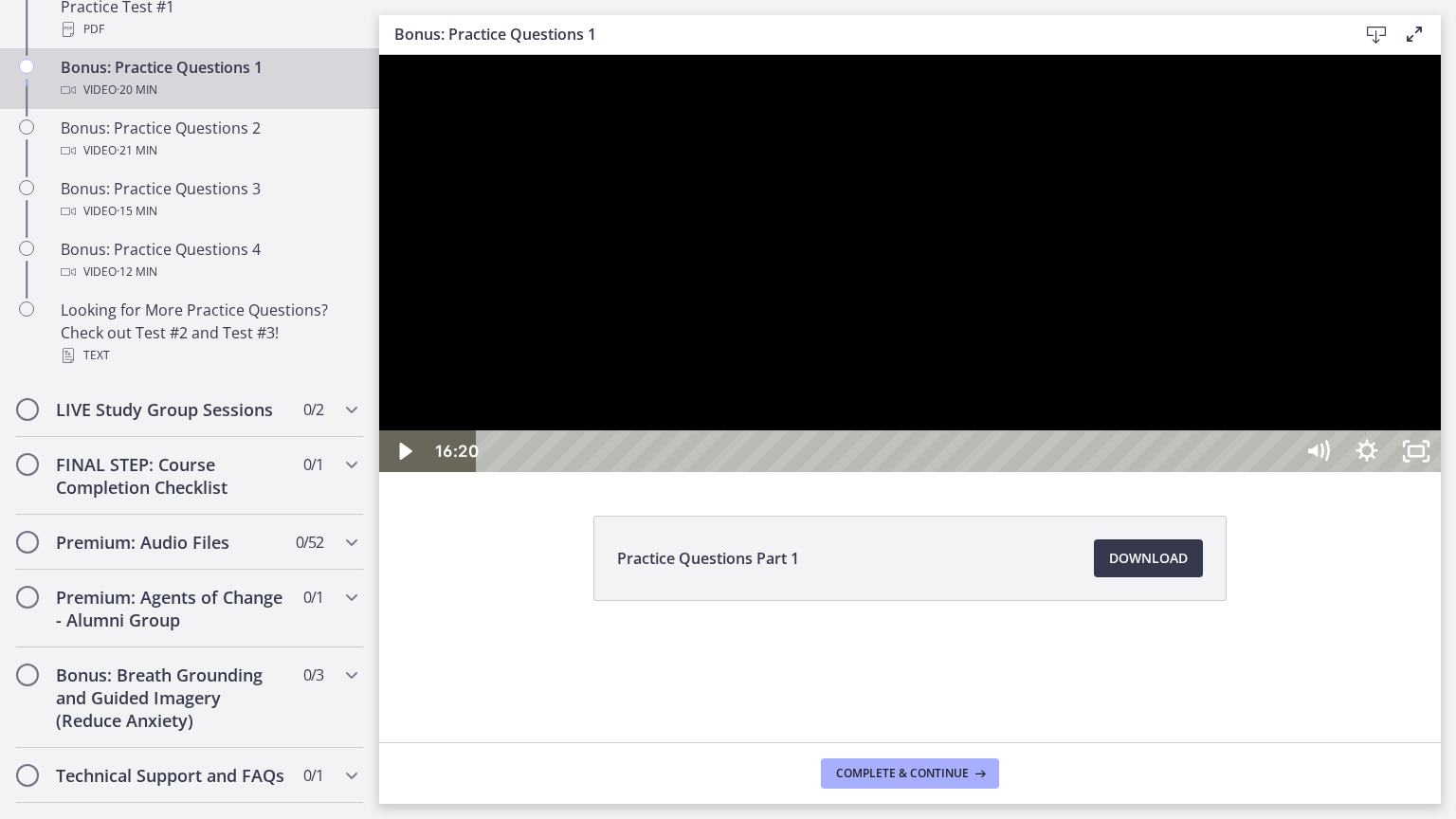 click at bounding box center (910, 264) 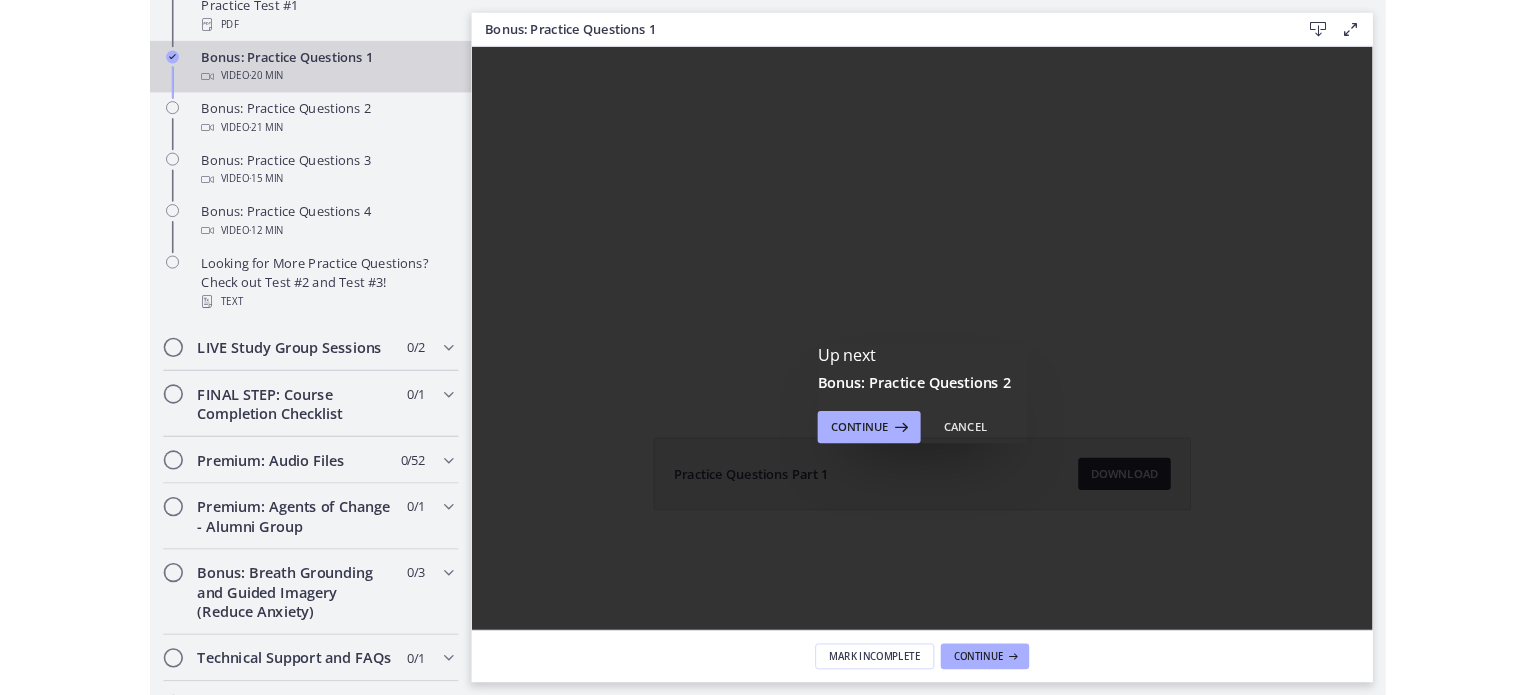 scroll, scrollTop: 0, scrollLeft: 0, axis: both 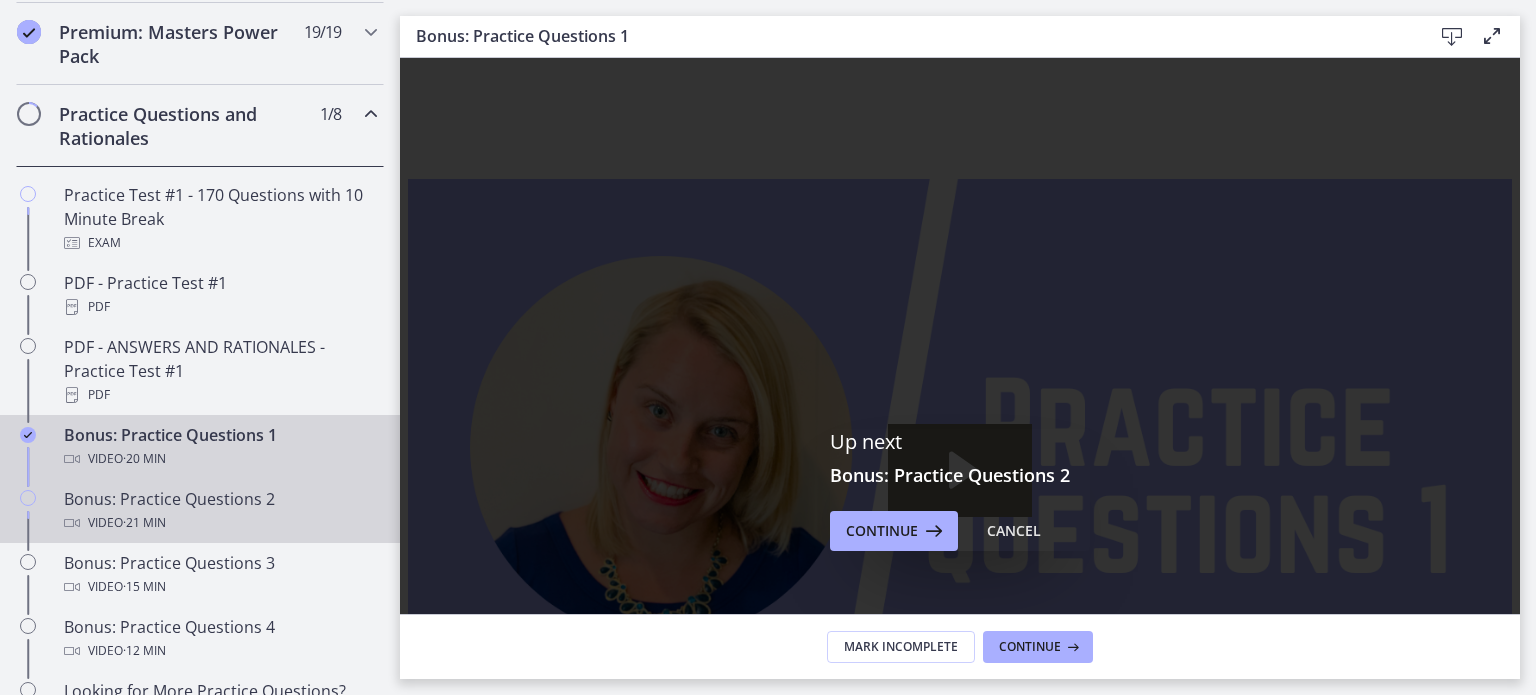 click on "Bonus: Practice Questions 2
Video
·  21 min" at bounding box center [220, 511] 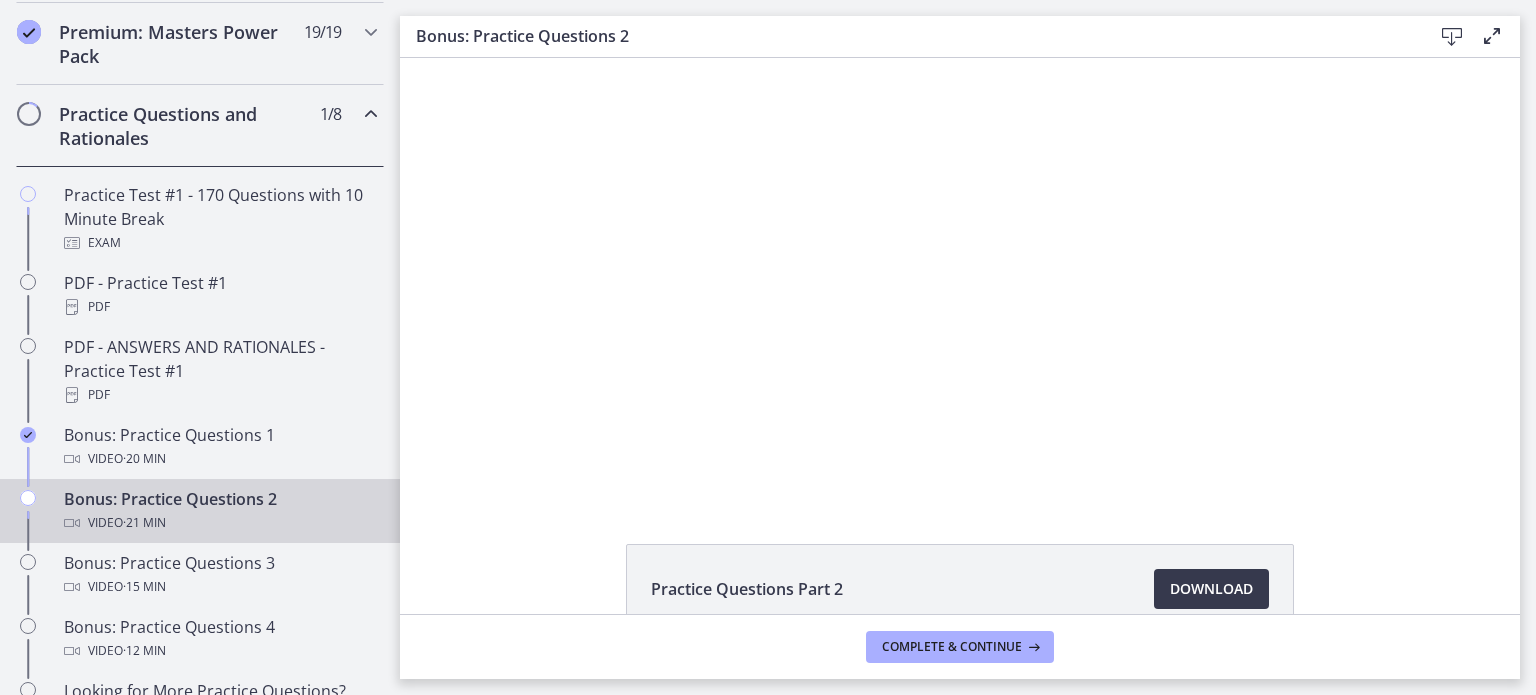 scroll, scrollTop: 0, scrollLeft: 0, axis: both 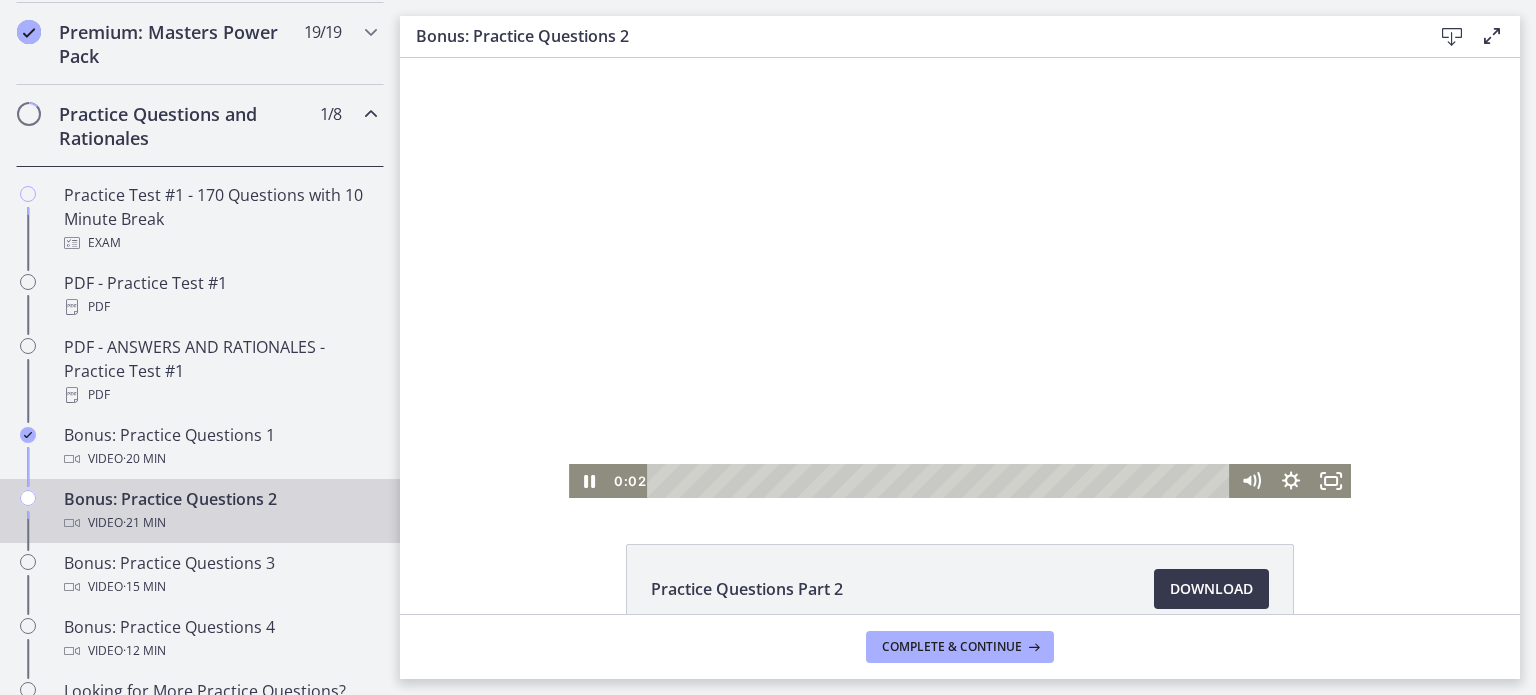 click at bounding box center [960, 278] 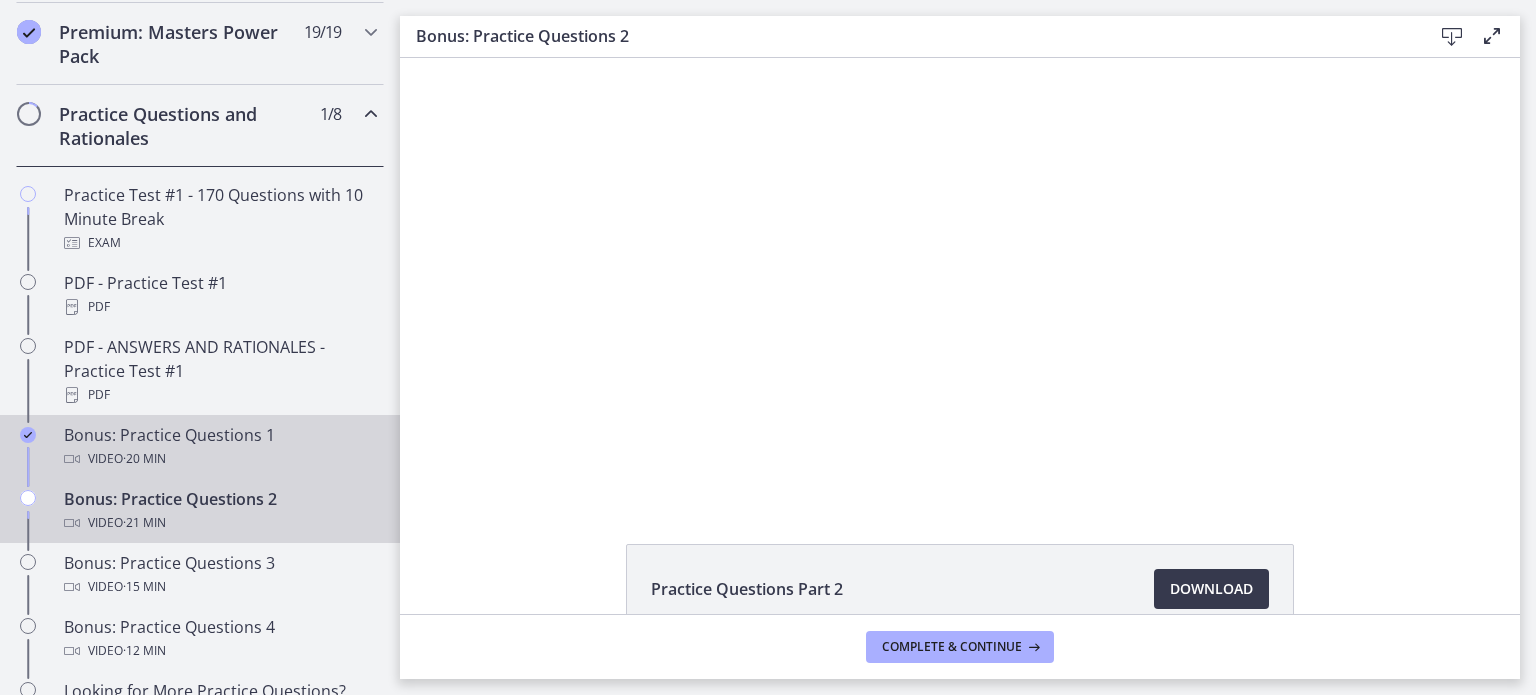 click on "Bonus: Practice Questions 1
Video
·  20 min" at bounding box center (220, 447) 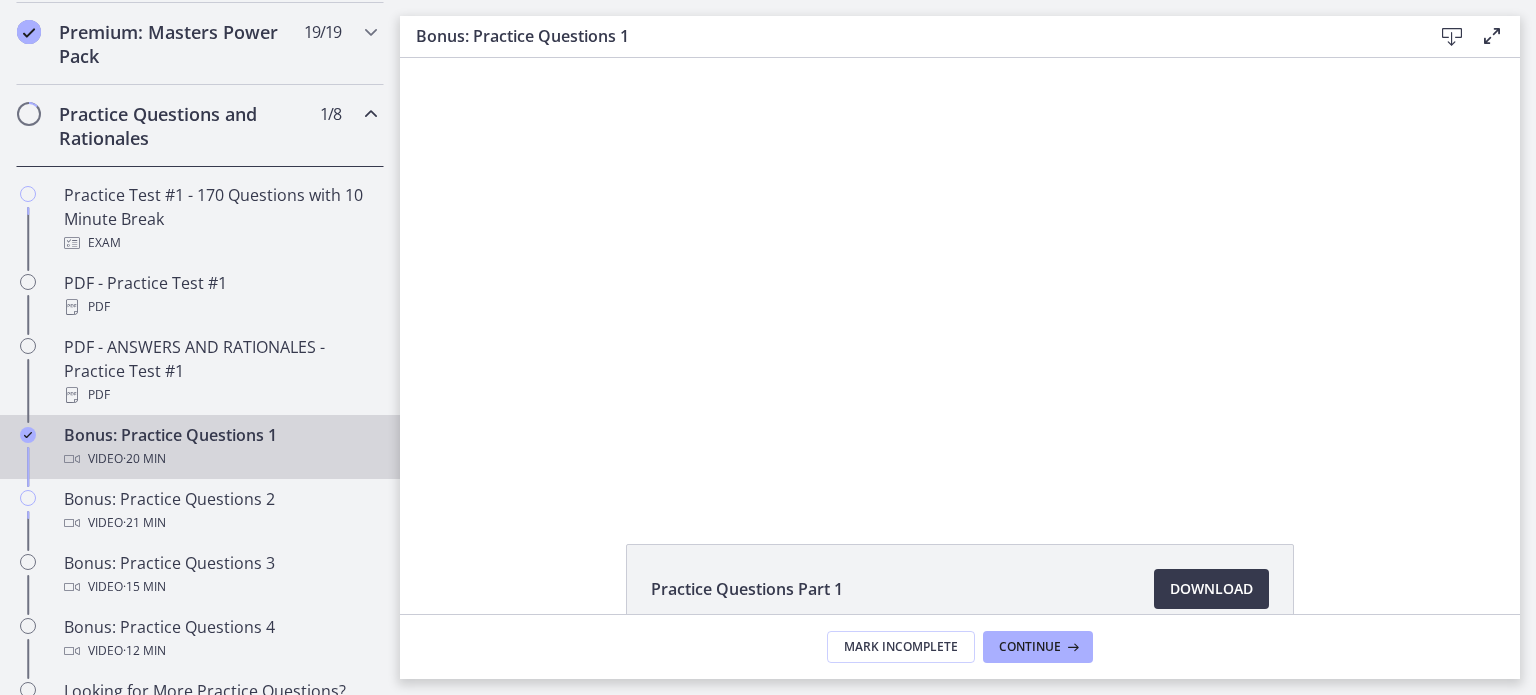 scroll, scrollTop: 0, scrollLeft: 0, axis: both 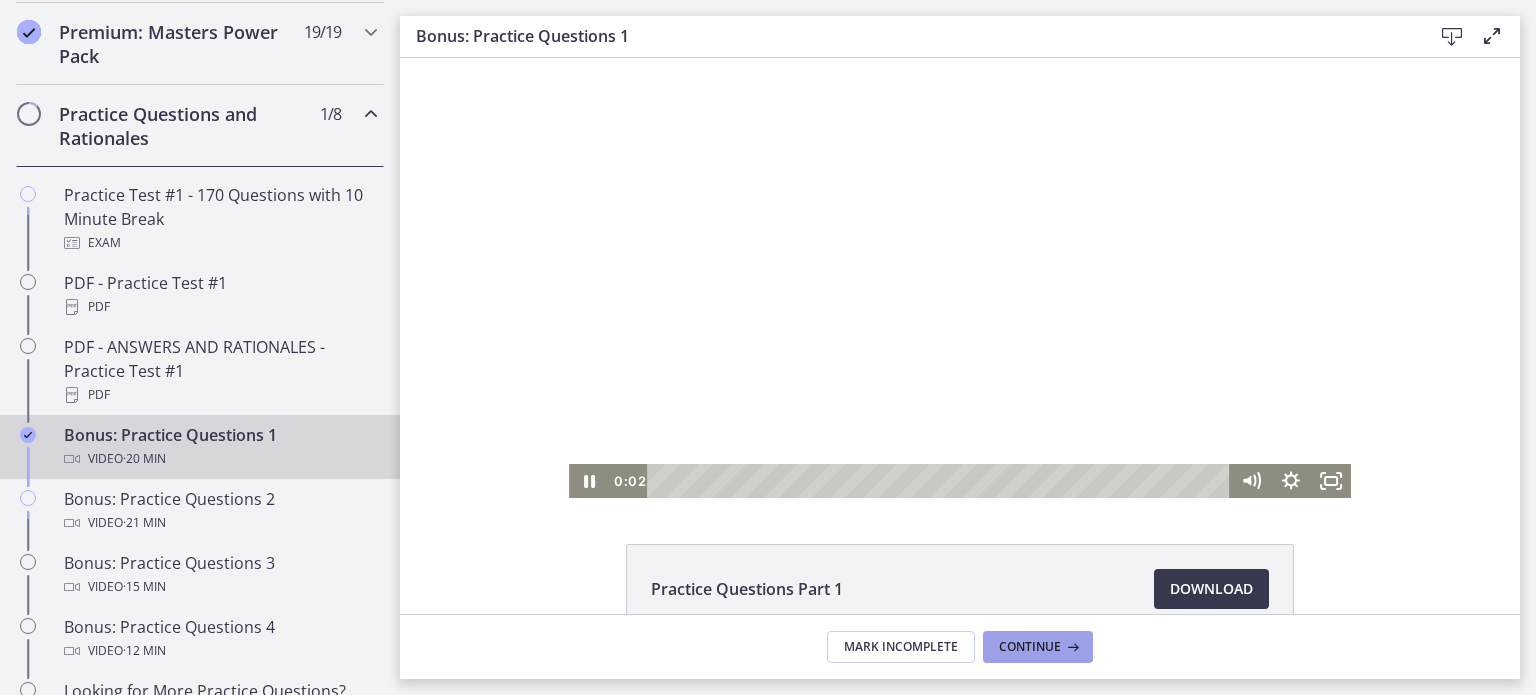 click on "Continue" at bounding box center (1030, 647) 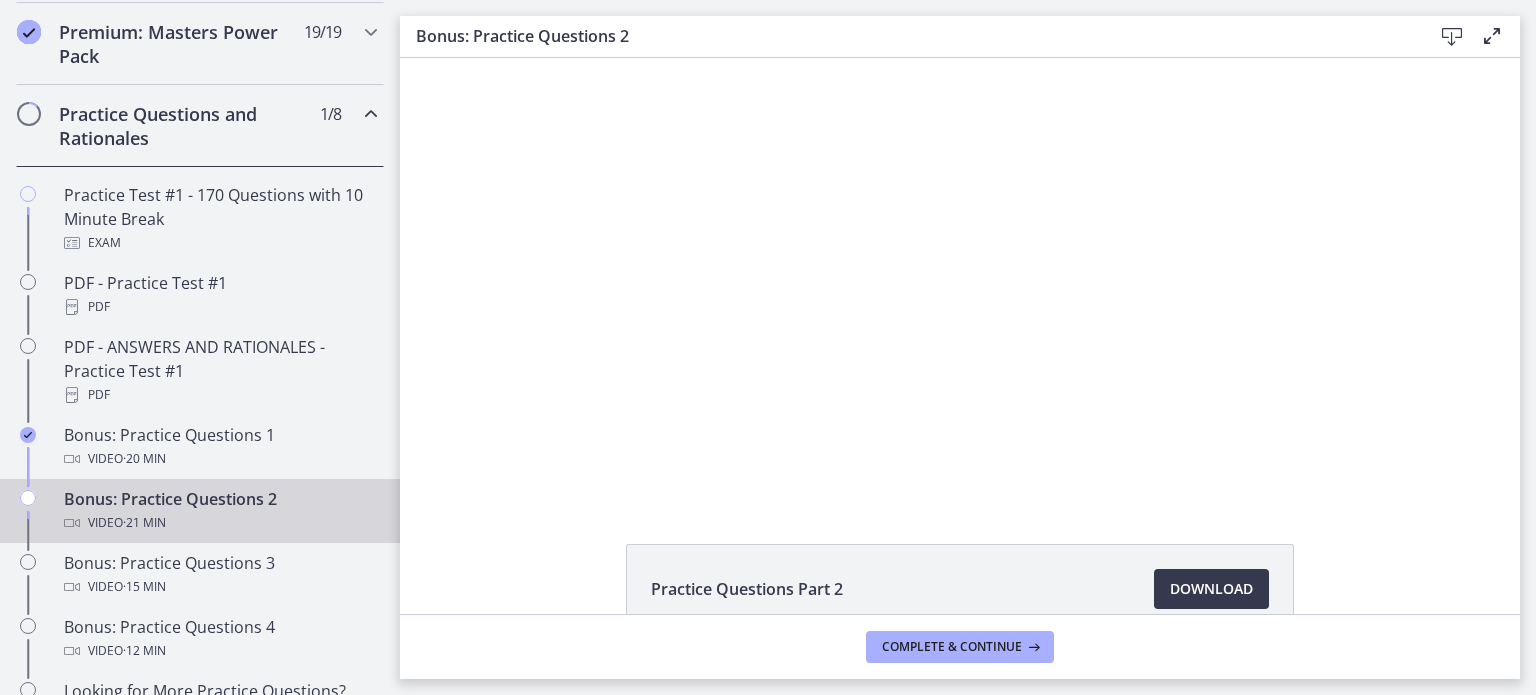 scroll, scrollTop: 0, scrollLeft: 0, axis: both 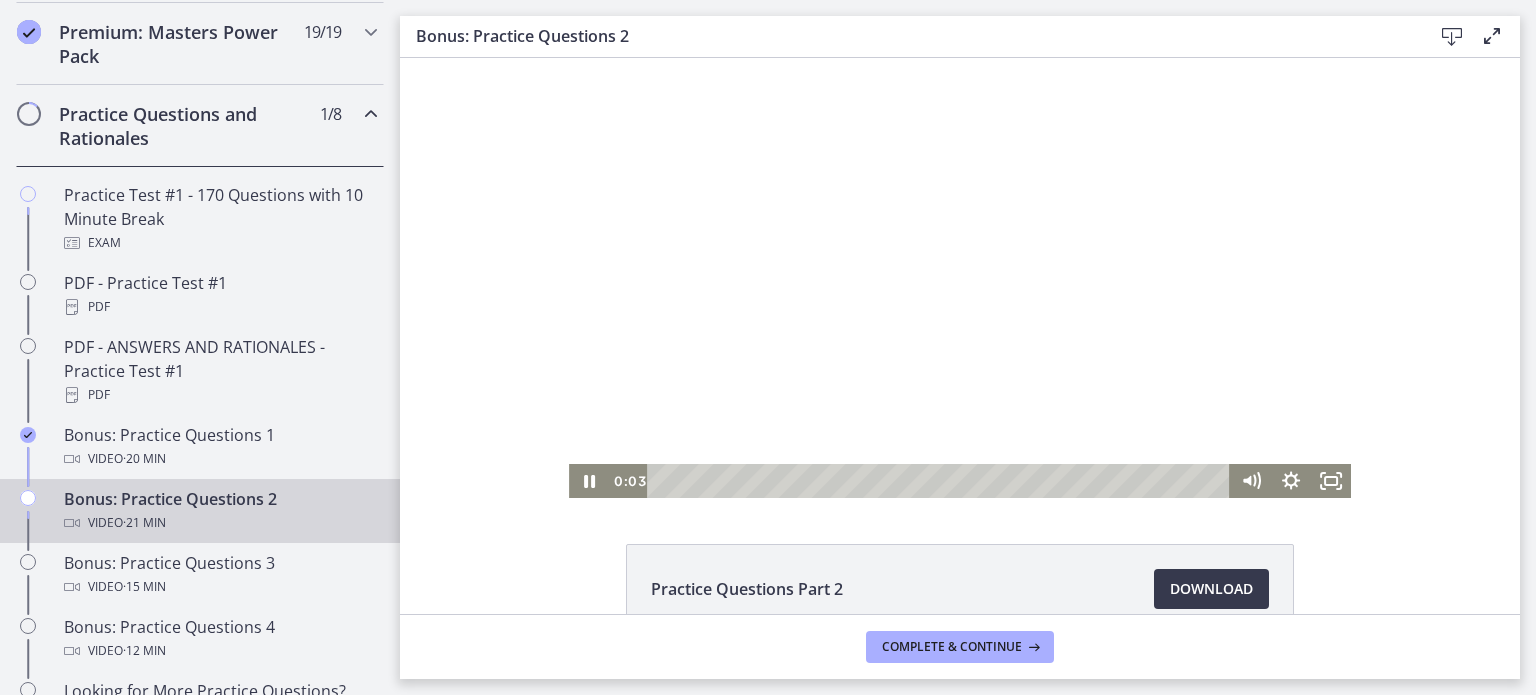 click at bounding box center (960, 278) 